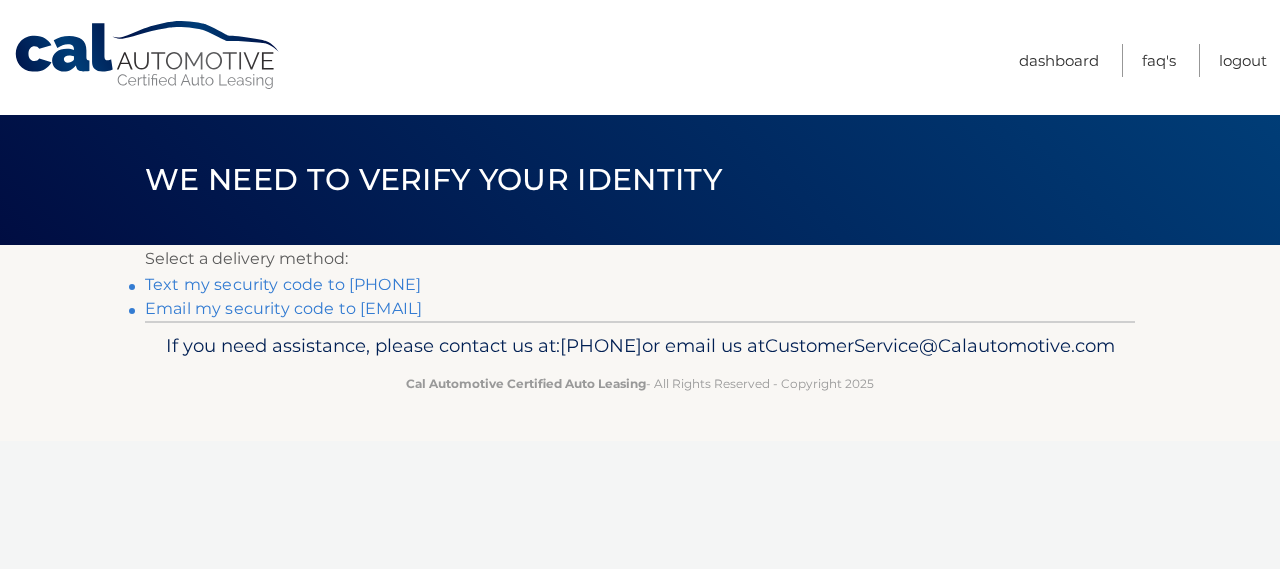 scroll, scrollTop: 0, scrollLeft: 0, axis: both 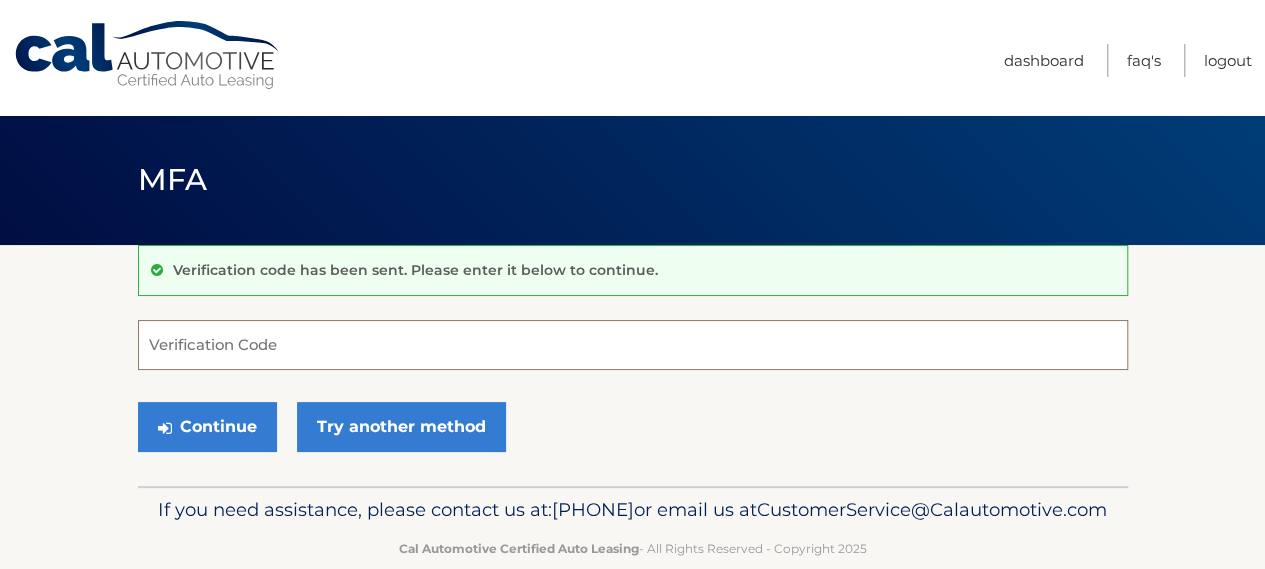 click on "Verification Code" at bounding box center [633, 345] 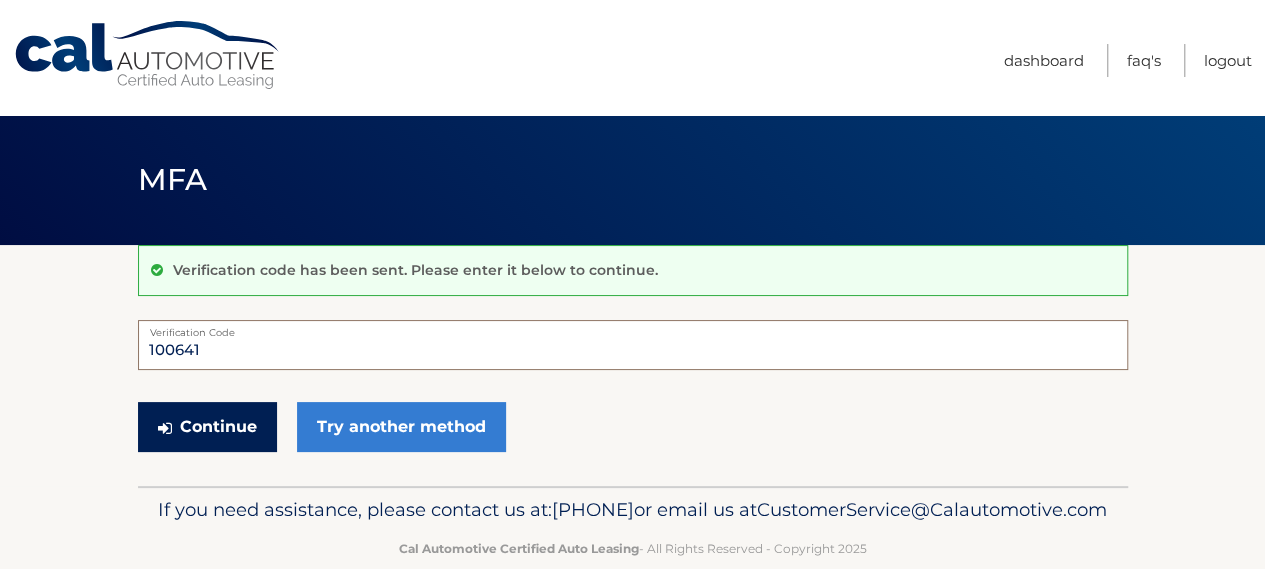 type on "100641" 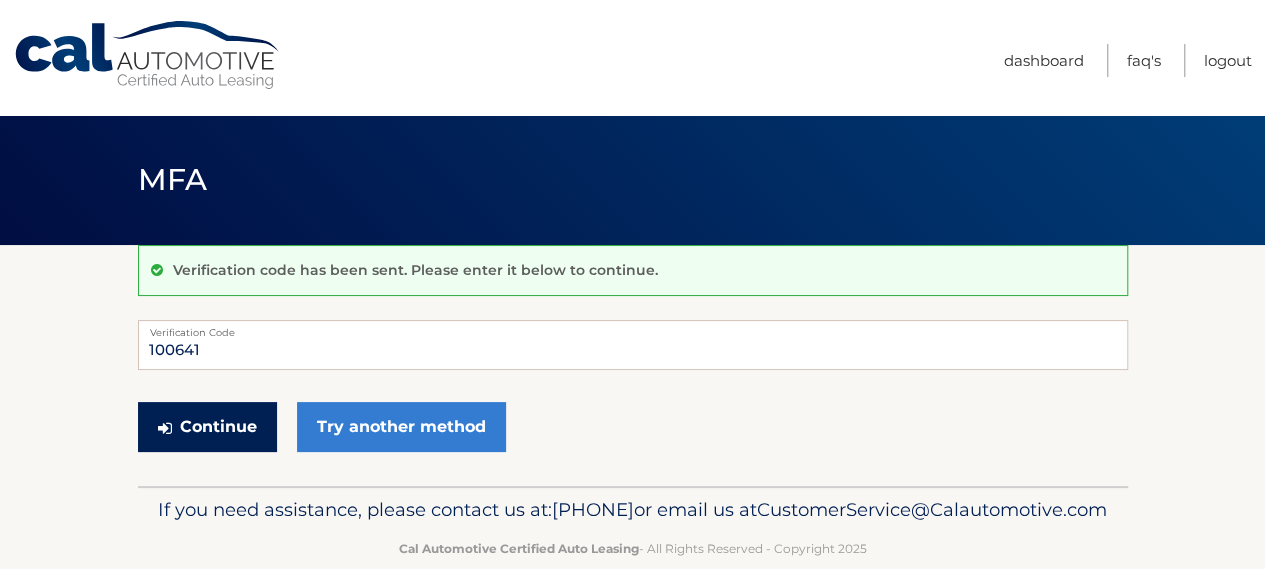 click on "Continue" at bounding box center (207, 427) 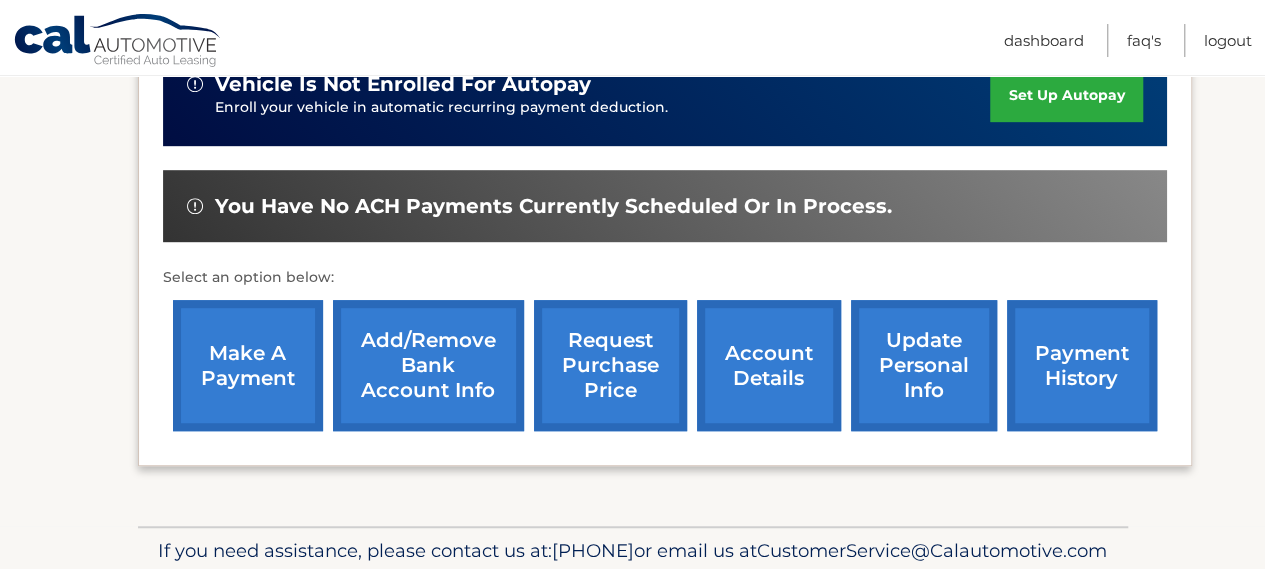 scroll, scrollTop: 541, scrollLeft: 0, axis: vertical 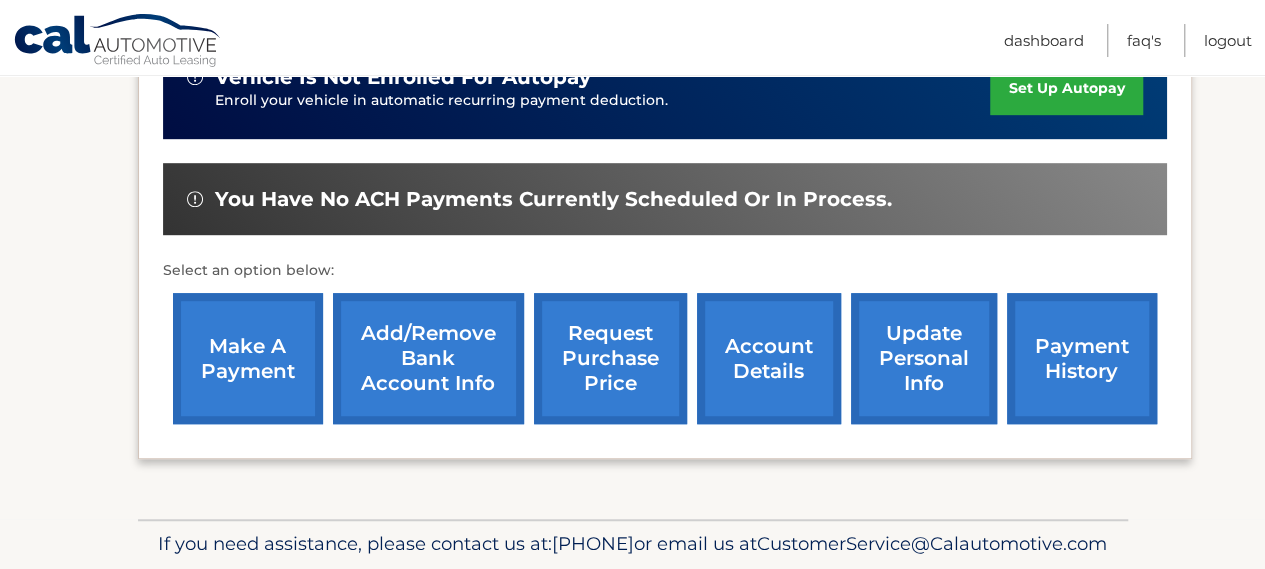 click on "payment history" at bounding box center [1082, 358] 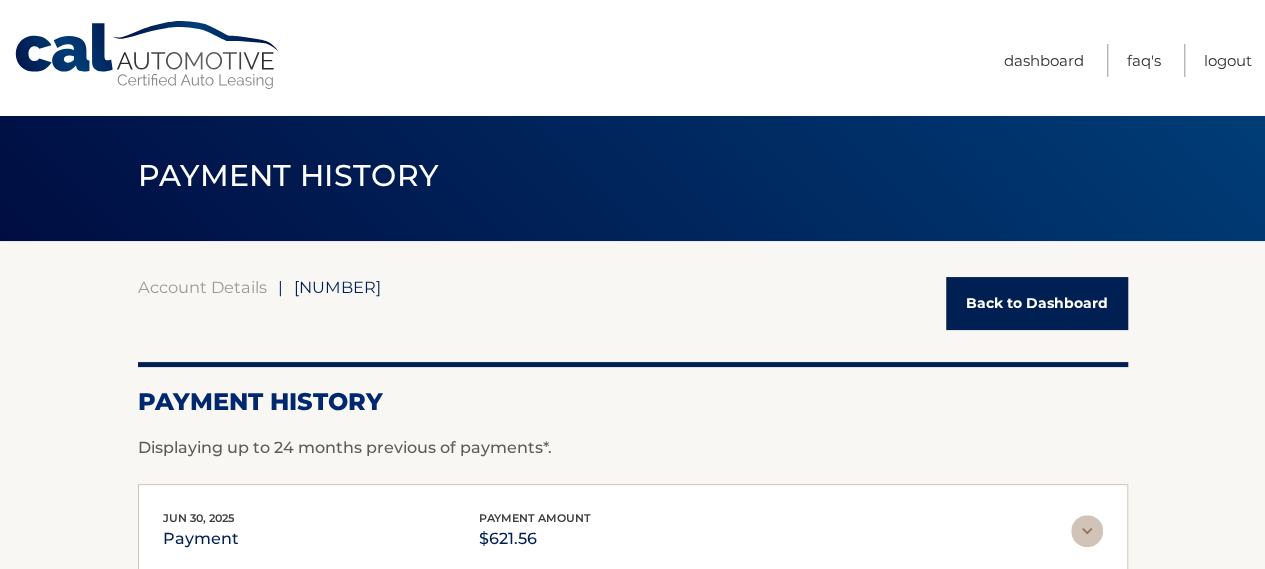 scroll, scrollTop: 0, scrollLeft: 0, axis: both 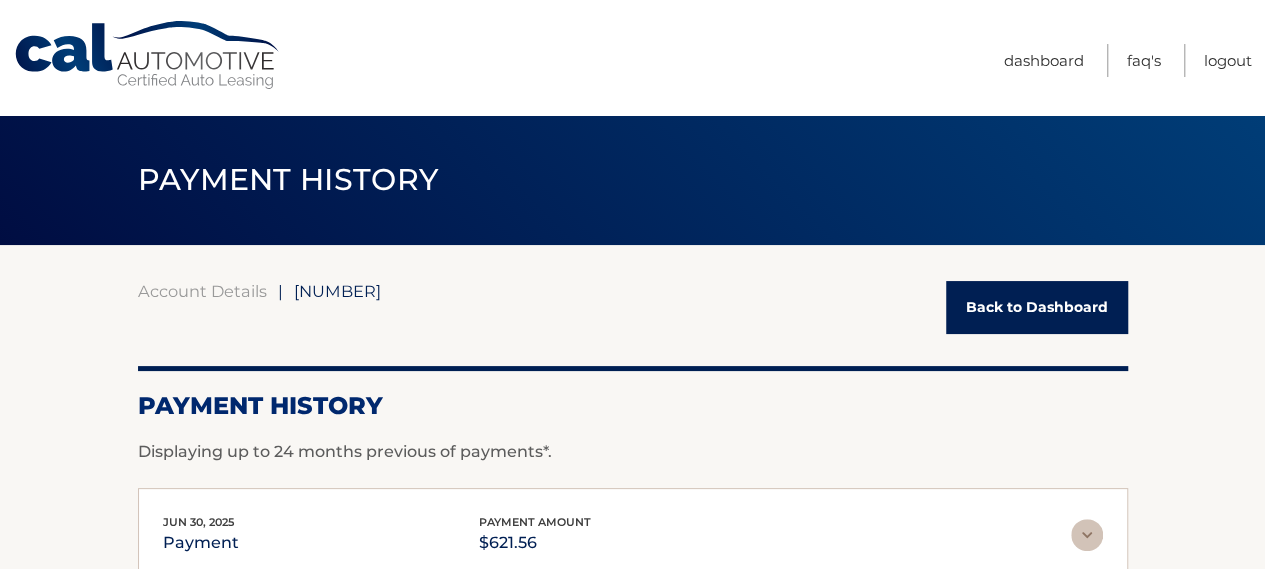 click on "Back to Dashboard" at bounding box center (1037, 307) 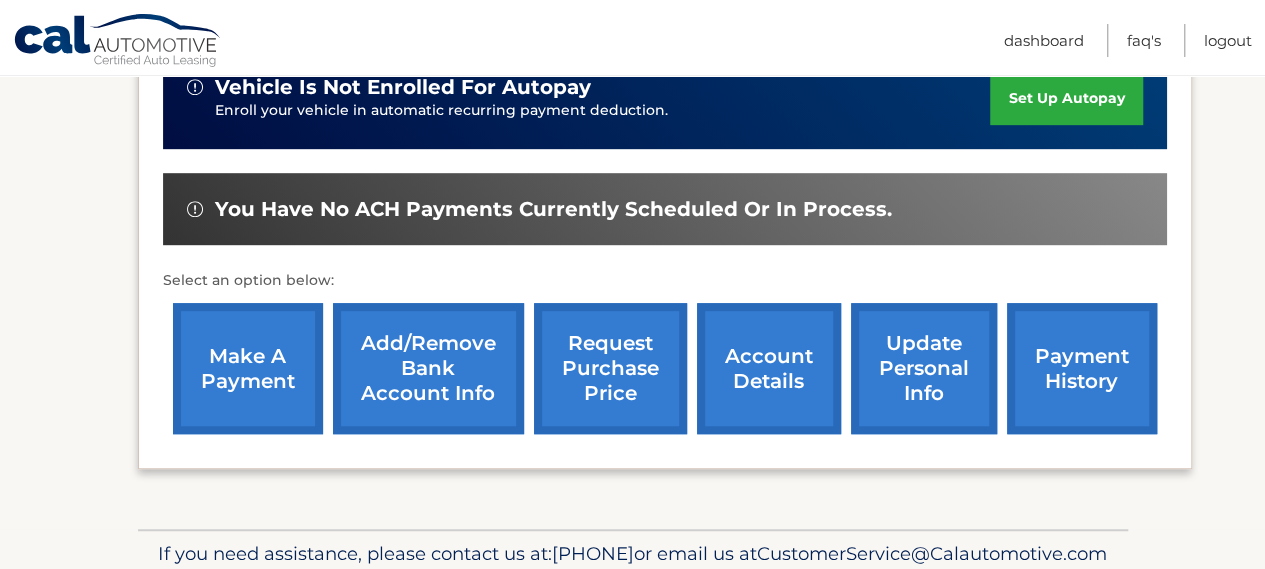 scroll, scrollTop: 641, scrollLeft: 0, axis: vertical 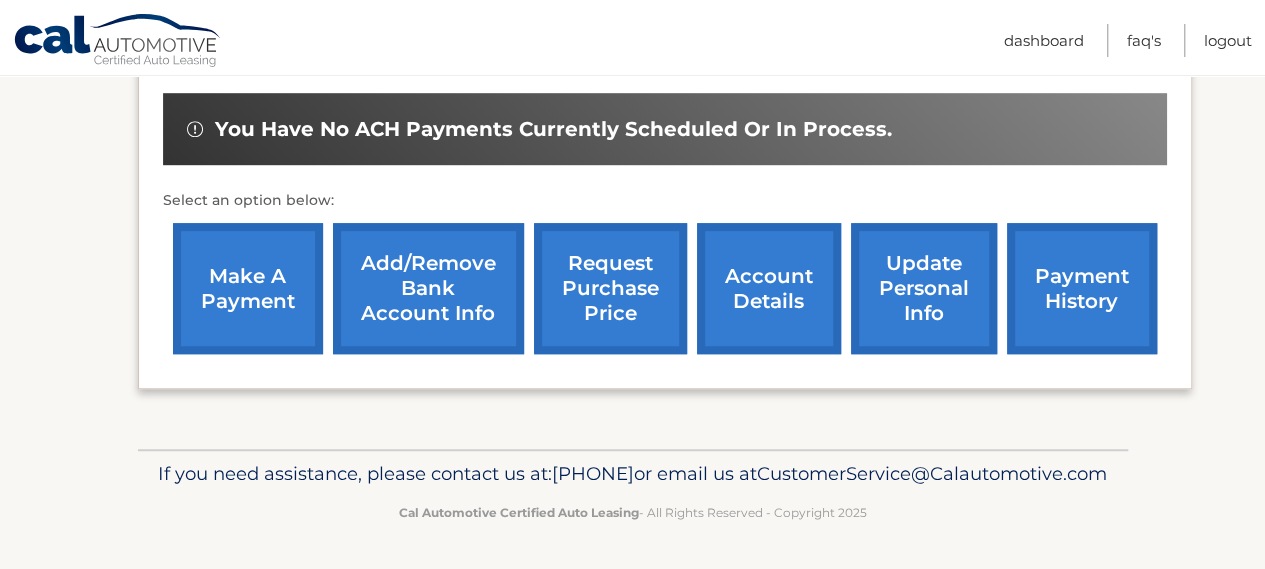 click on "make a payment" at bounding box center (248, 288) 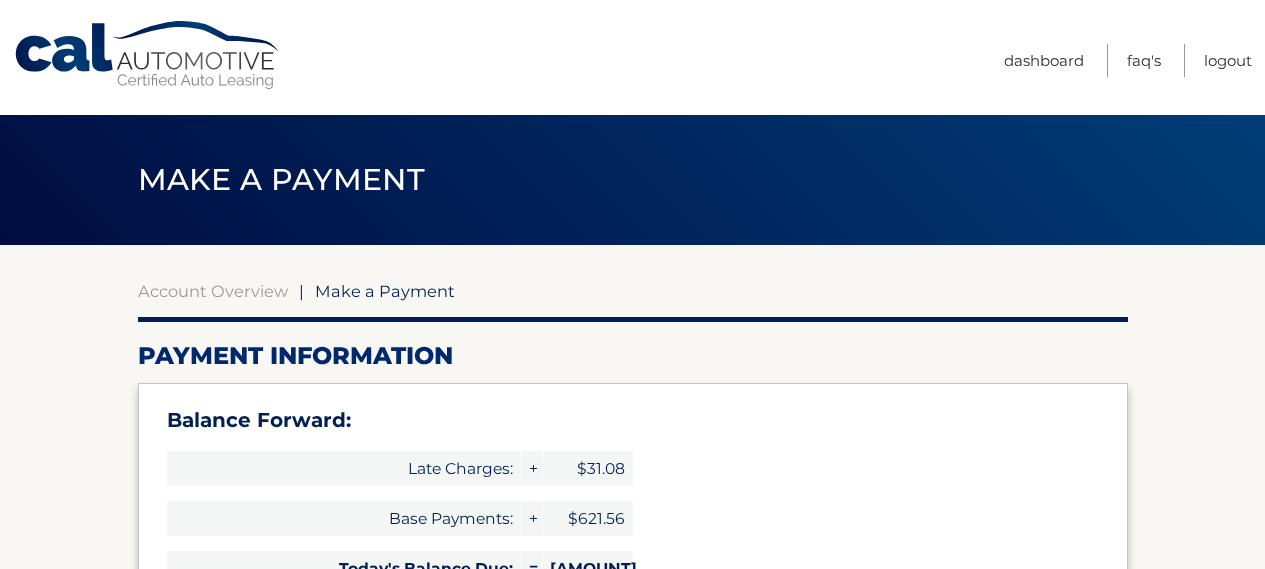 select on "ZWNiODNjNmEtY2ExNi00ZGY0LTgyNzgtNjNhOTVkZDNiMGNl" 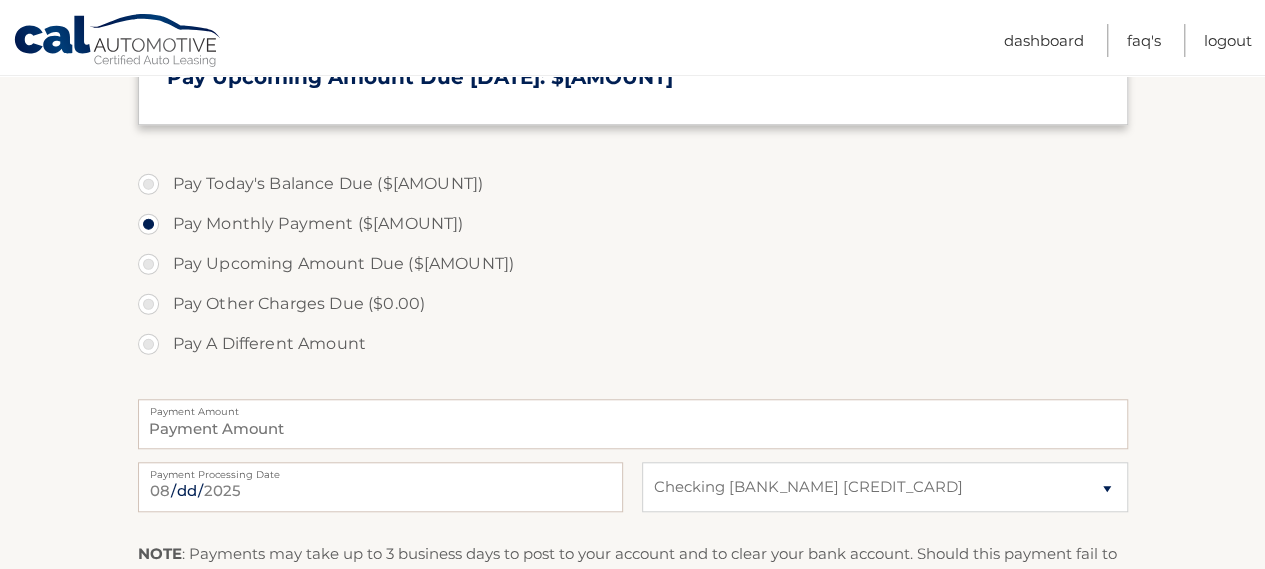scroll, scrollTop: 700, scrollLeft: 0, axis: vertical 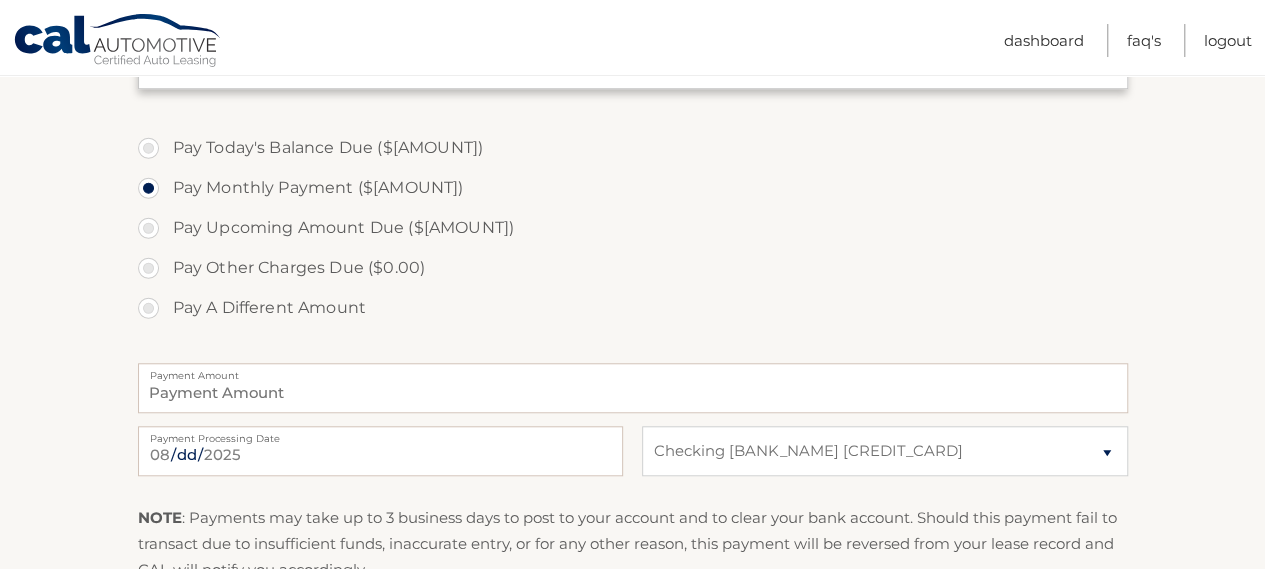 click on "Pay Today's Balance Due ($652.64)" at bounding box center [633, 148] 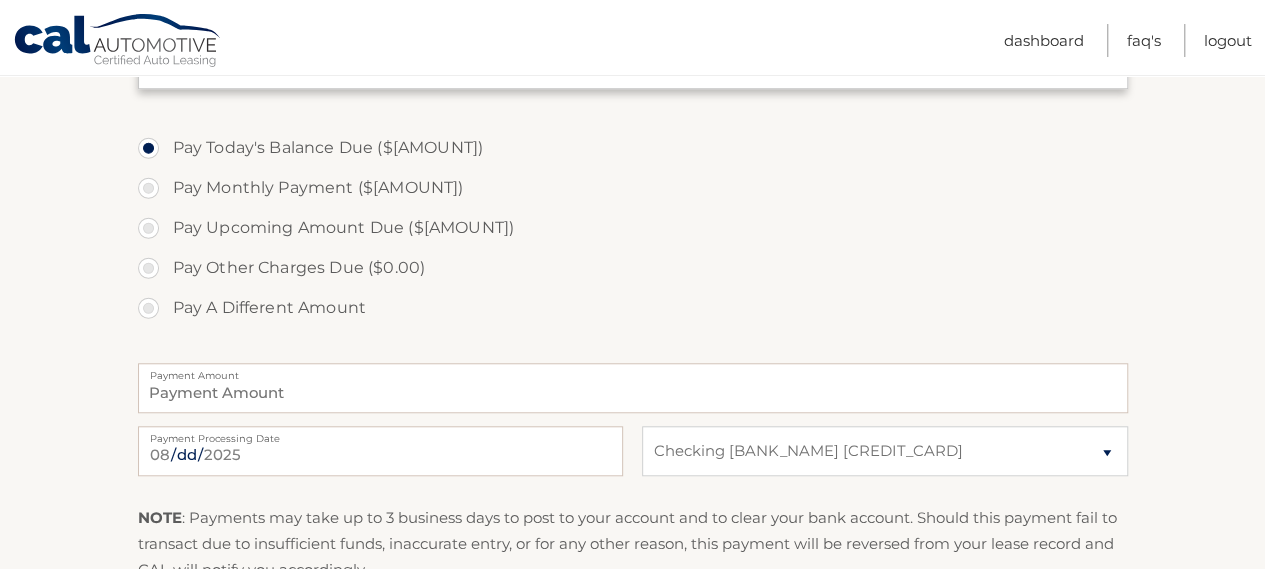 type on "652.64" 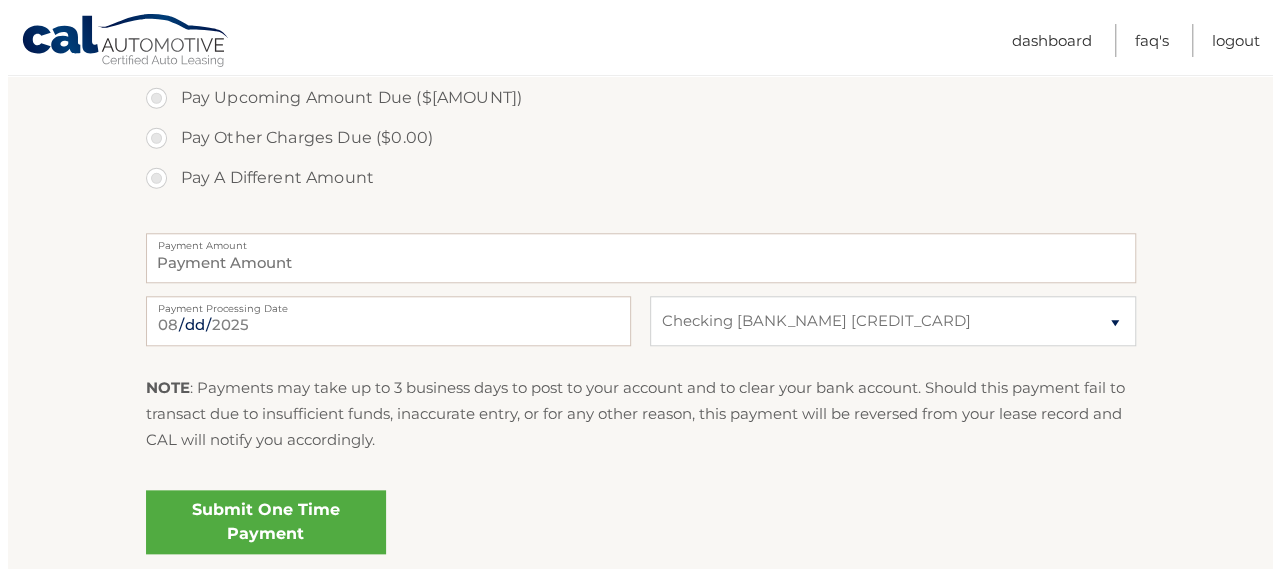 scroll, scrollTop: 900, scrollLeft: 0, axis: vertical 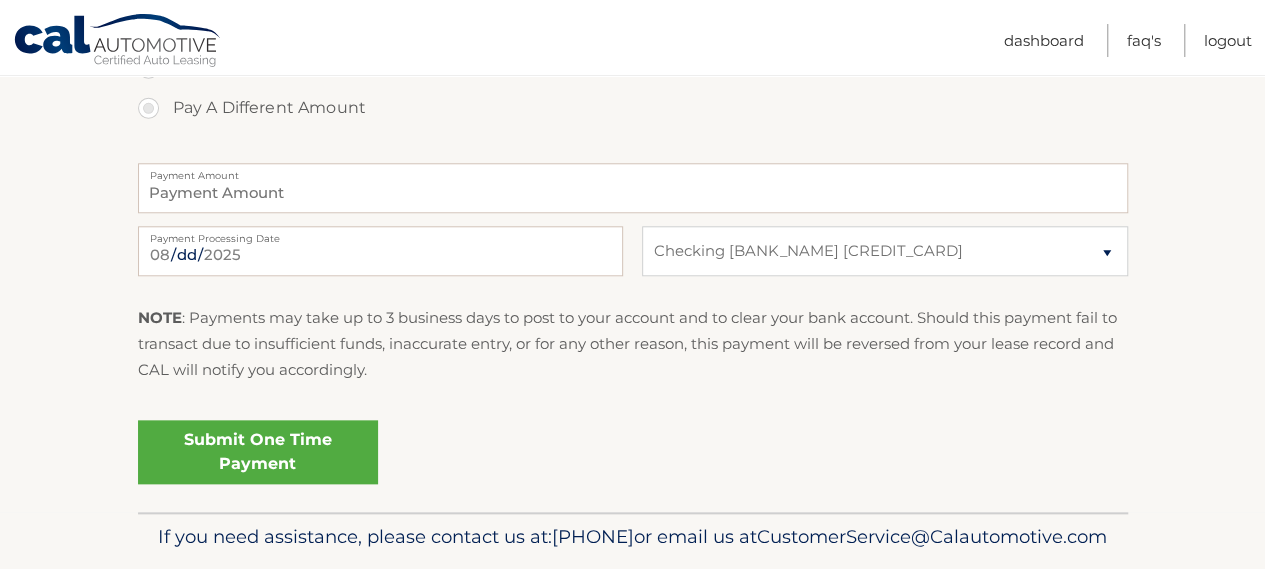 click on "Submit One Time Payment" at bounding box center (258, 452) 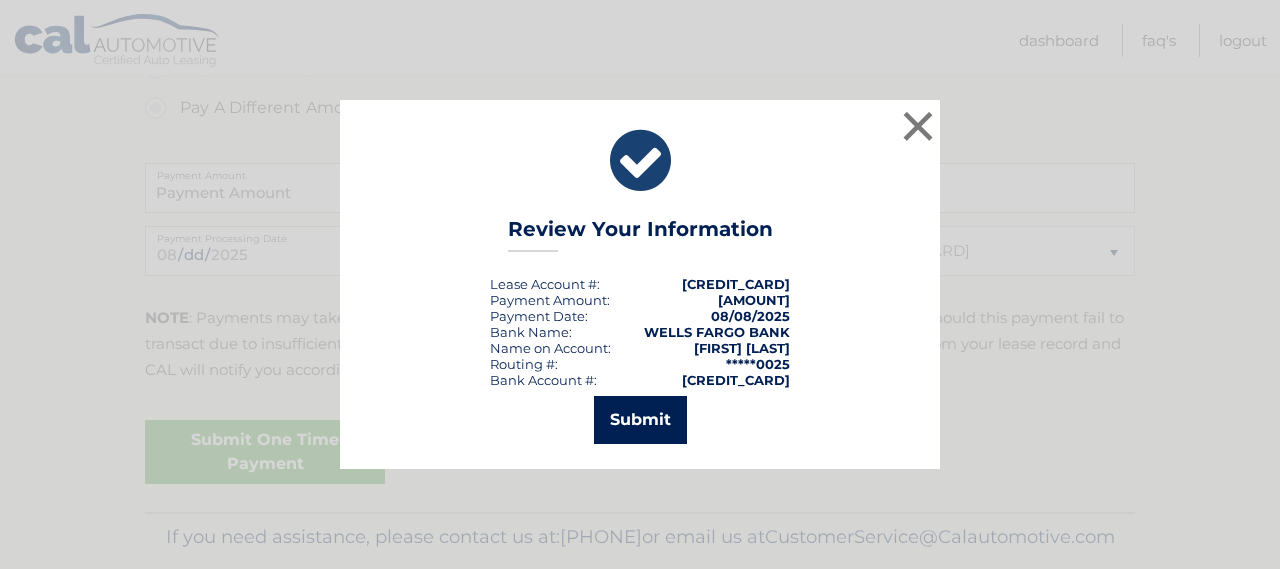 click on "Submit" at bounding box center [640, 420] 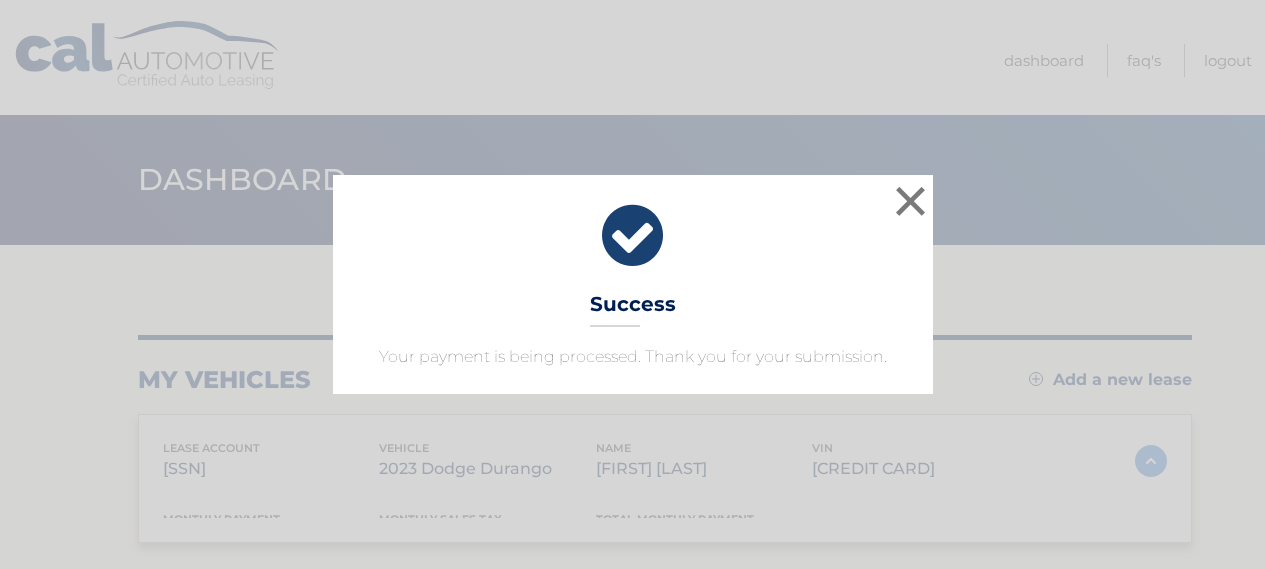 scroll, scrollTop: 0, scrollLeft: 0, axis: both 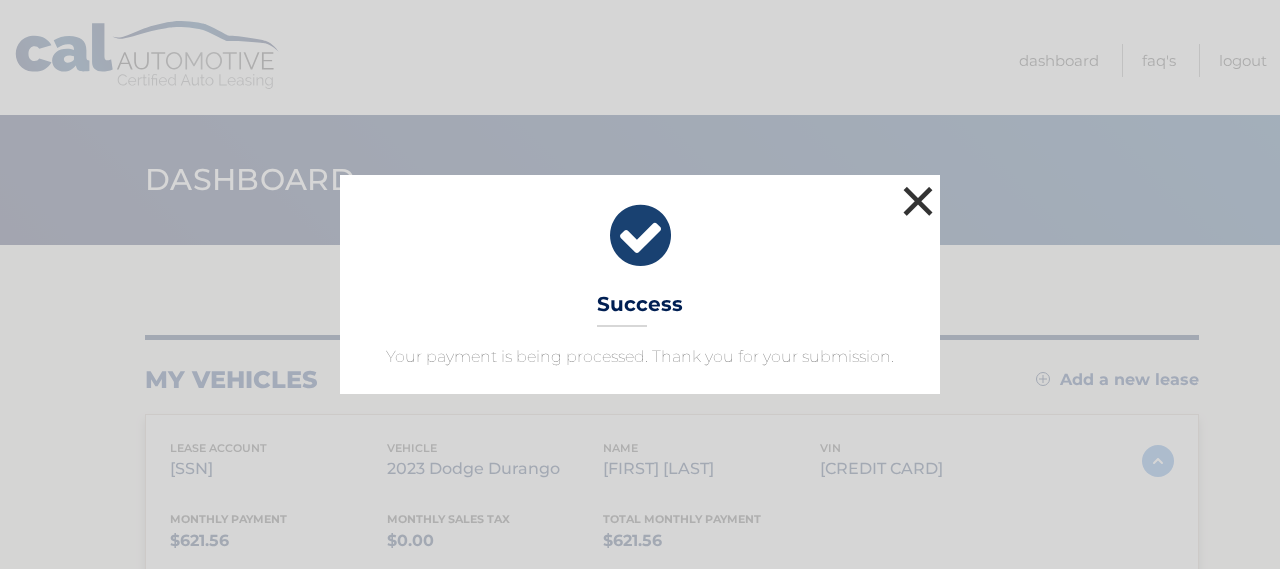 click on "×" at bounding box center [918, 201] 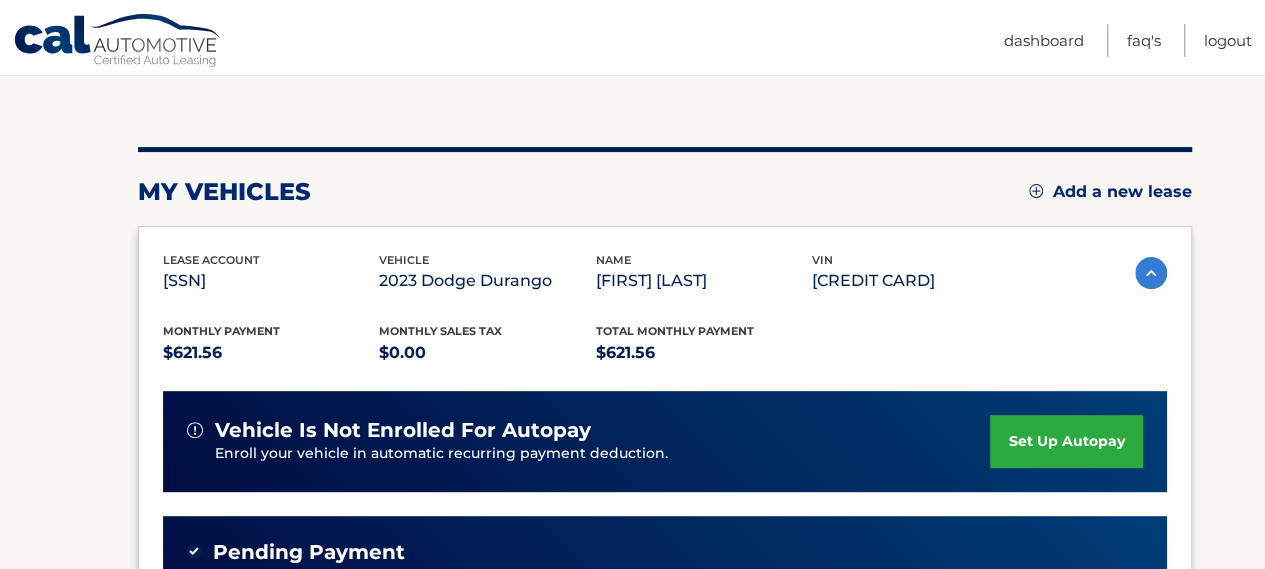 scroll, scrollTop: 0, scrollLeft: 0, axis: both 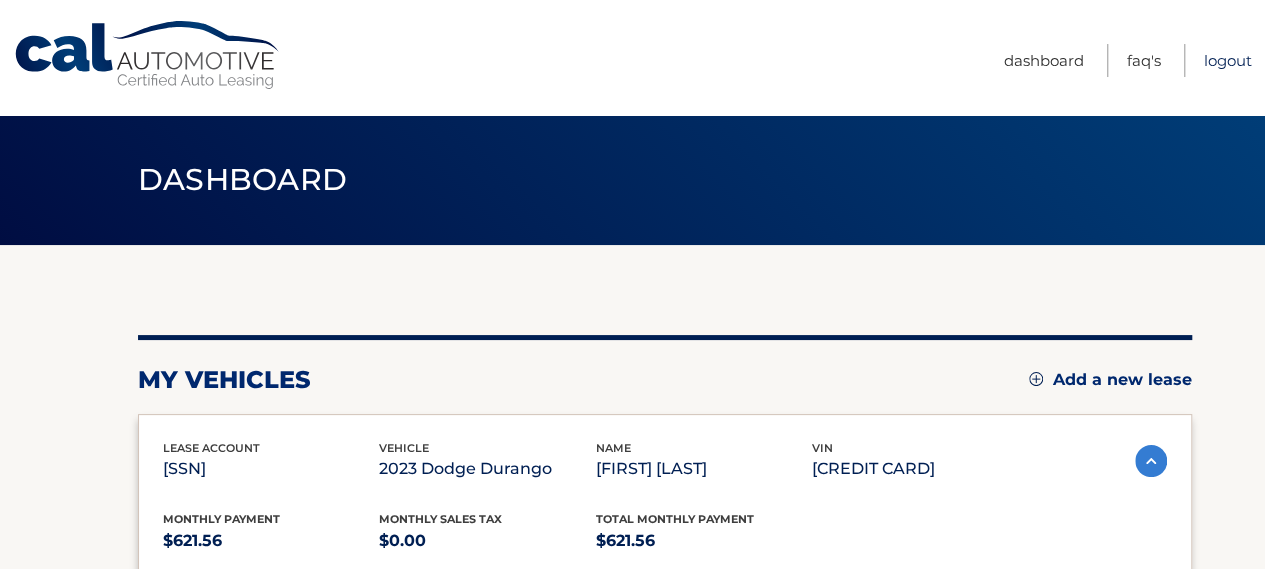 click on "Logout" at bounding box center (1228, 60) 